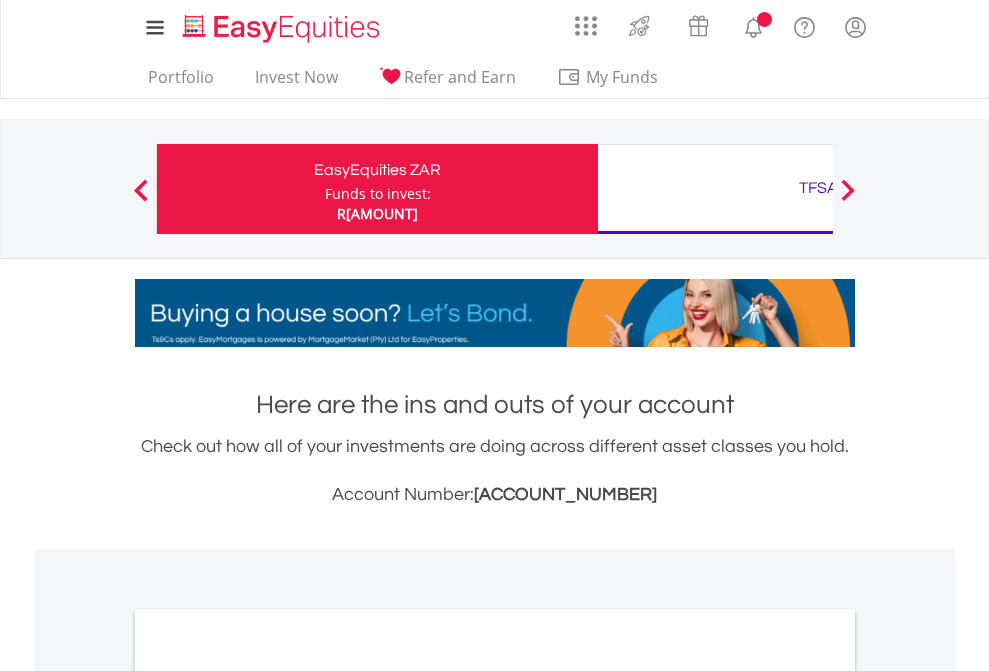 scroll, scrollTop: 0, scrollLeft: 0, axis: both 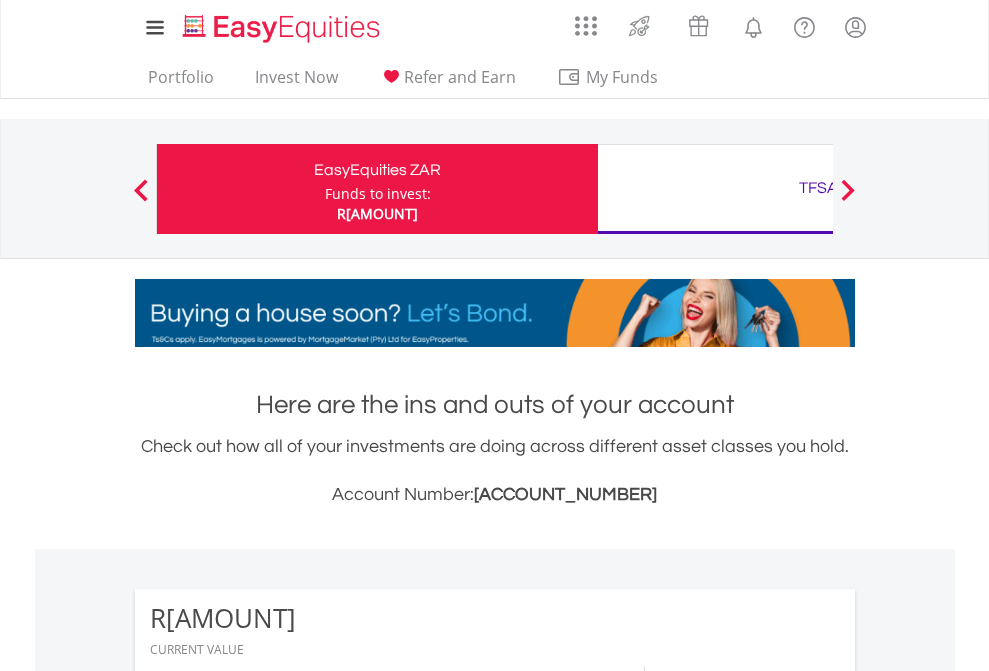 click on "Funds to invest:" at bounding box center (378, 194) 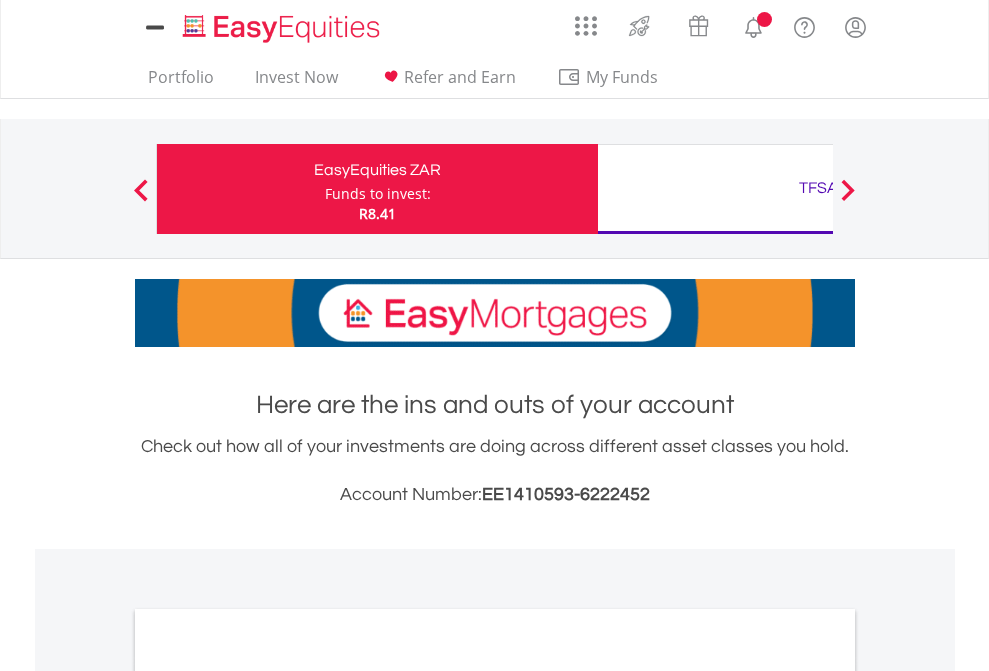 scroll, scrollTop: 0, scrollLeft: 0, axis: both 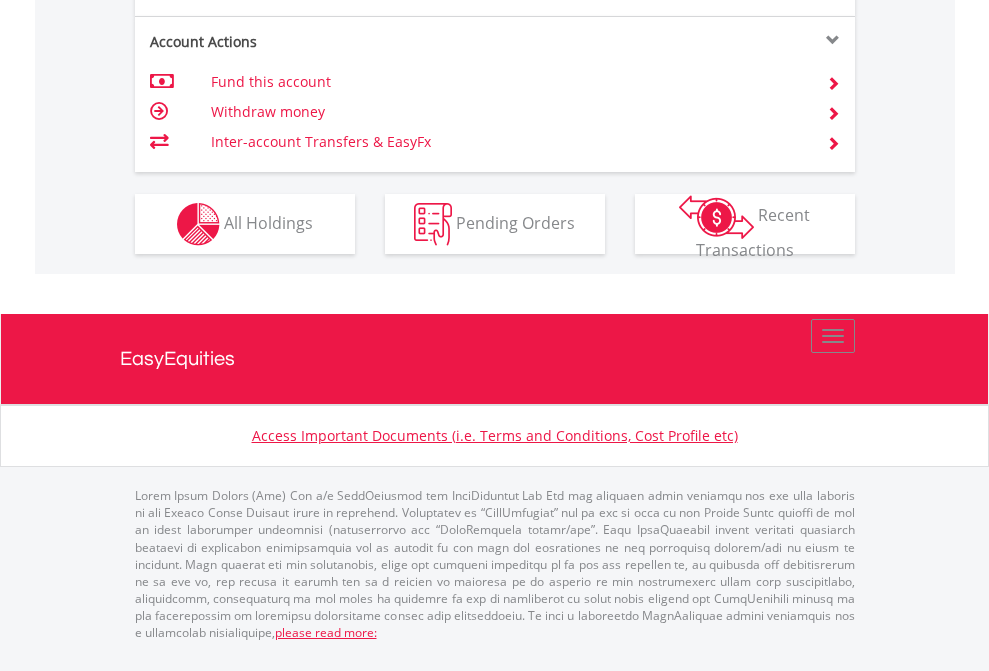 click on "Investment types" at bounding box center [706, -337] 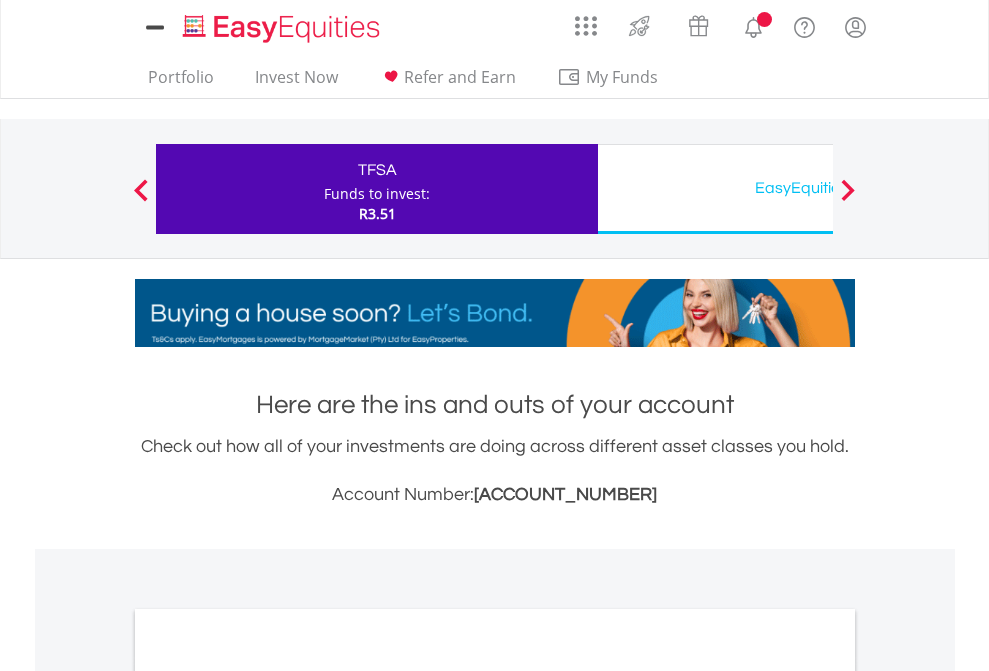 scroll, scrollTop: 0, scrollLeft: 0, axis: both 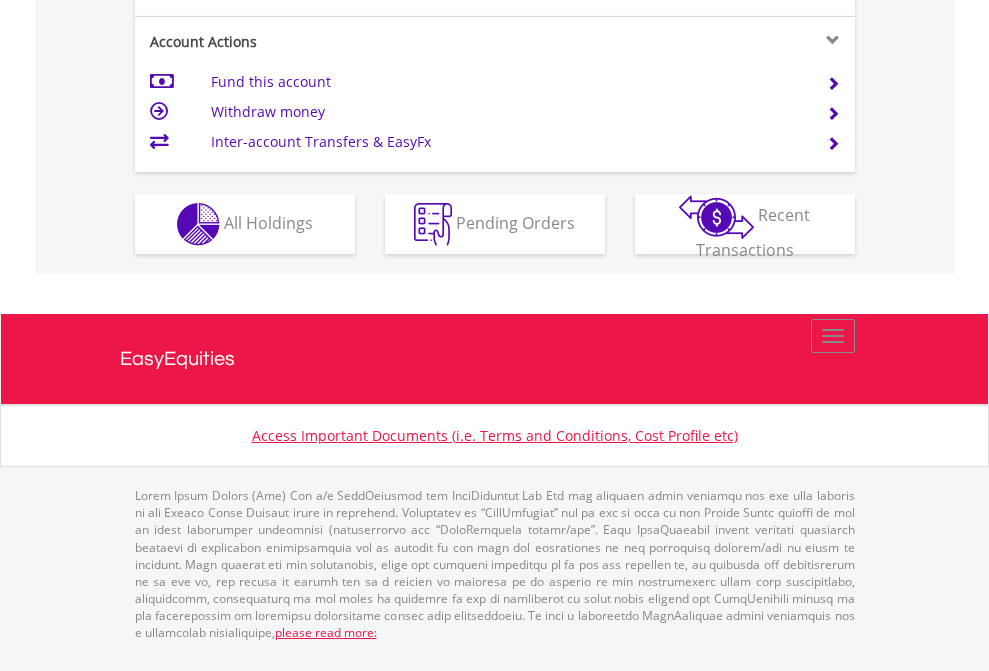 click on "Investment types" at bounding box center (706, -337) 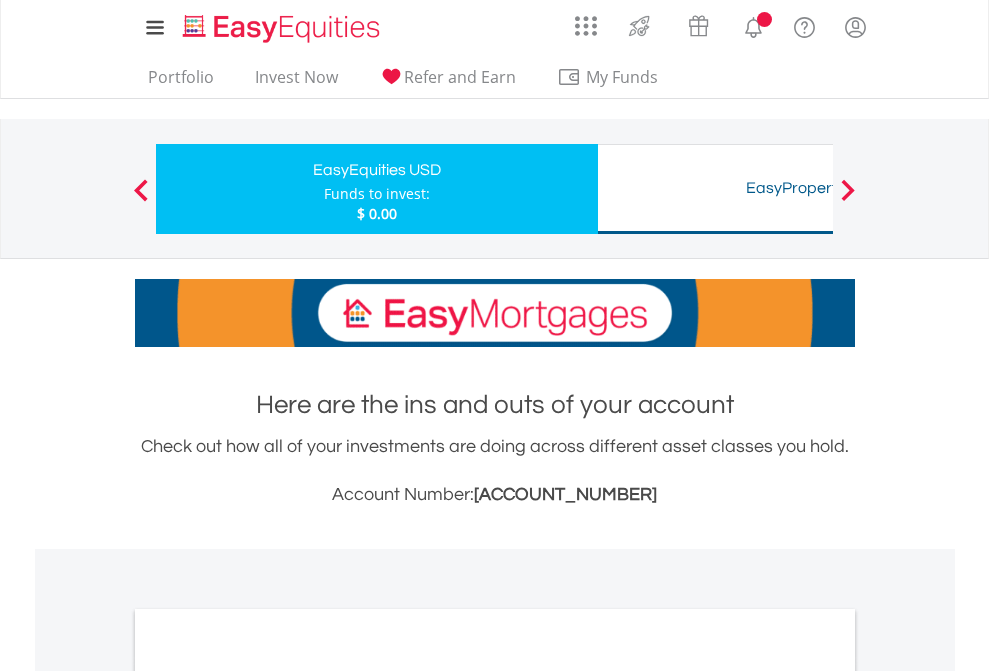 scroll, scrollTop: 0, scrollLeft: 0, axis: both 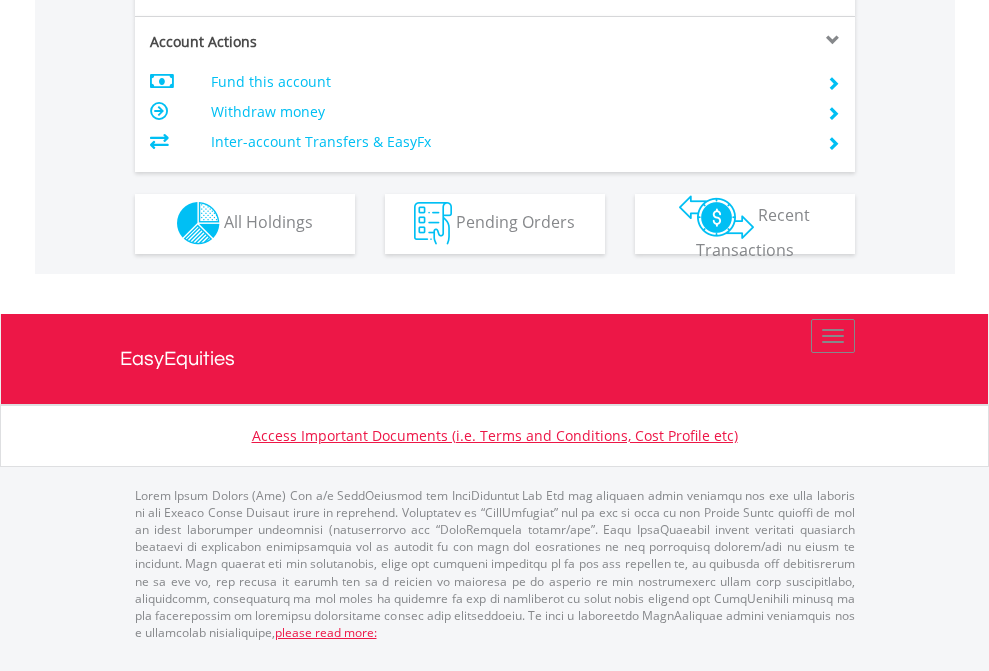 click on "Investment types" at bounding box center [706, -353] 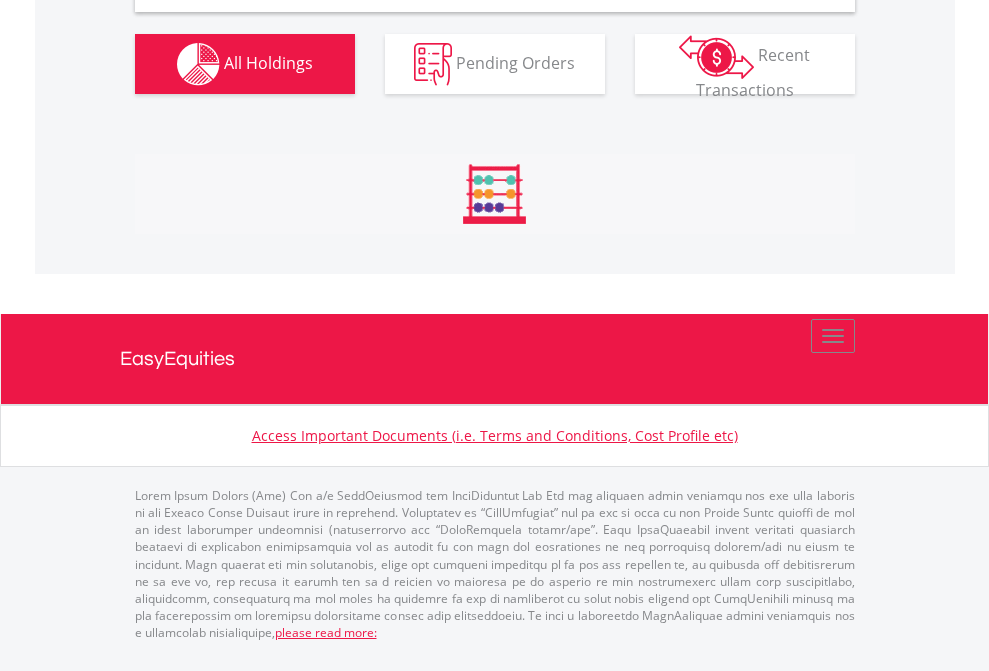 scroll, scrollTop: 1933, scrollLeft: 0, axis: vertical 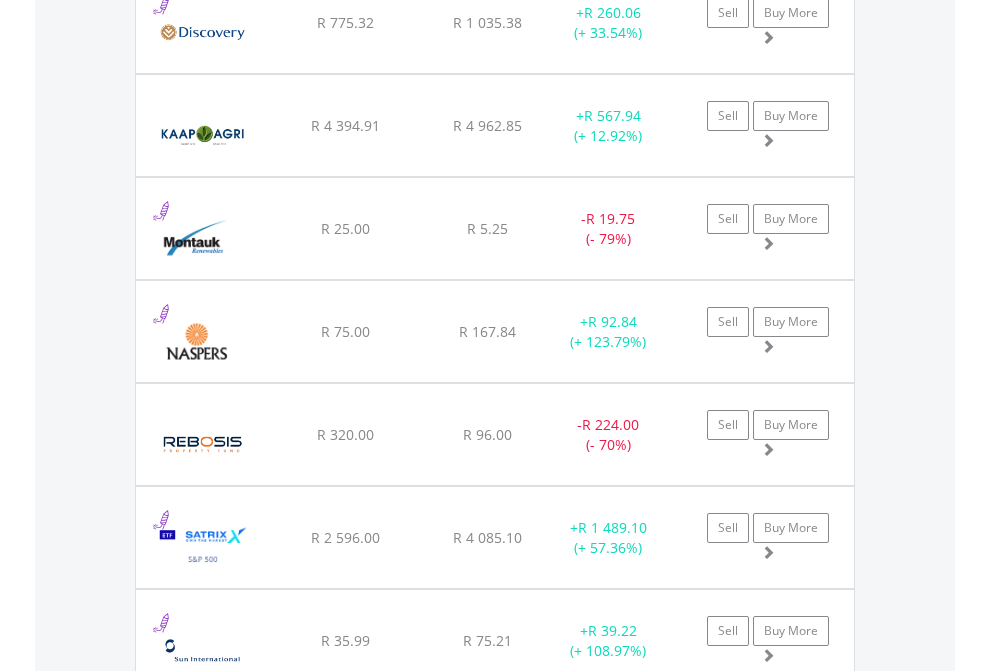 click on "TFSA" at bounding box center (818, -1745) 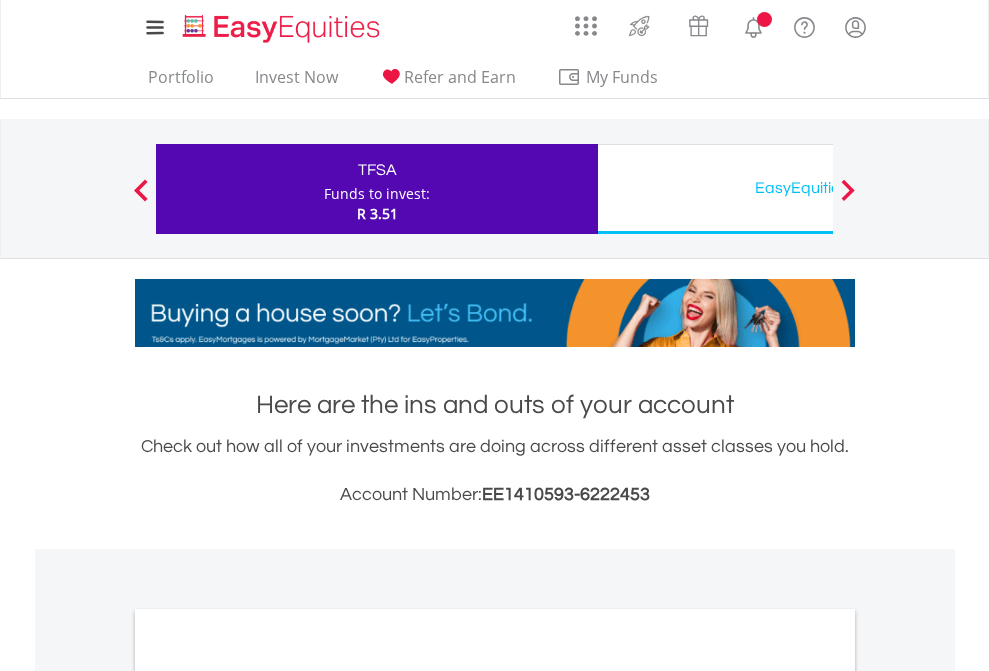 scroll, scrollTop: 0, scrollLeft: 0, axis: both 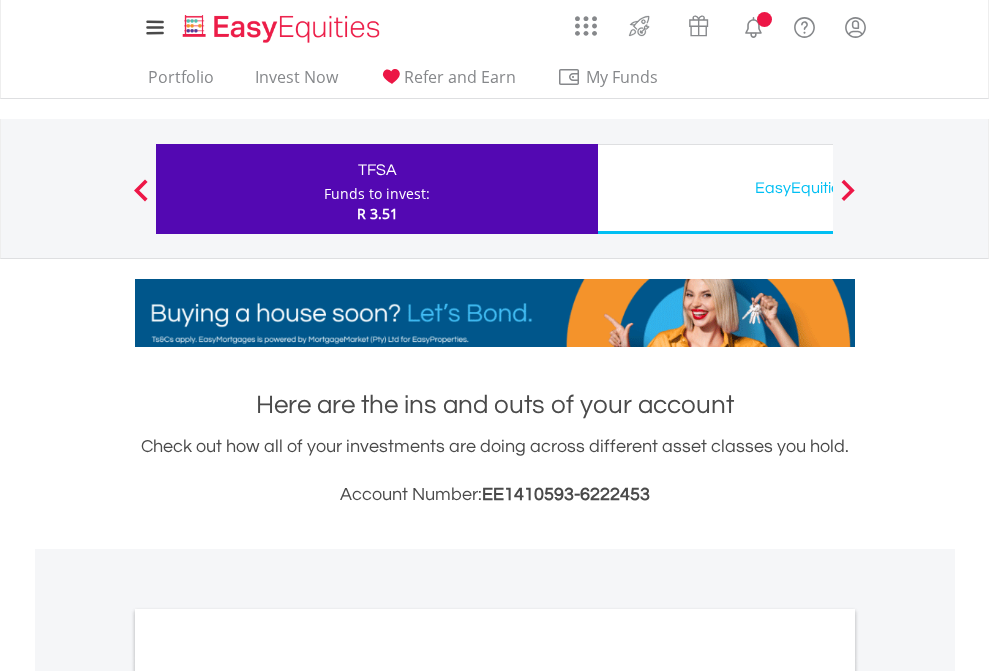 click on "All Holdings" at bounding box center [268, 1096] 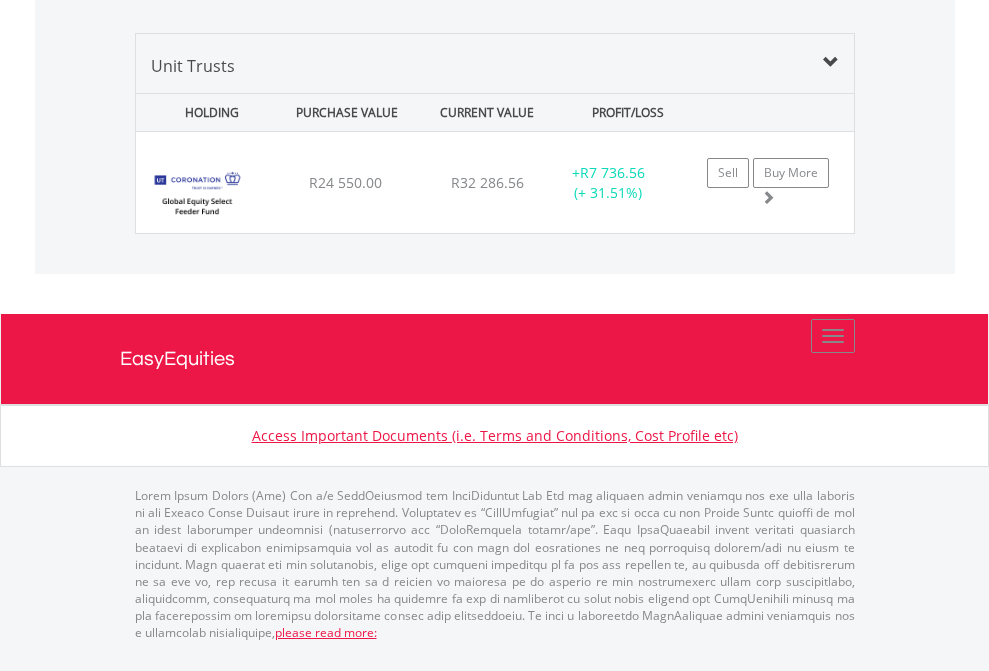 click on "EasyEquities USD" at bounding box center (818, -967) 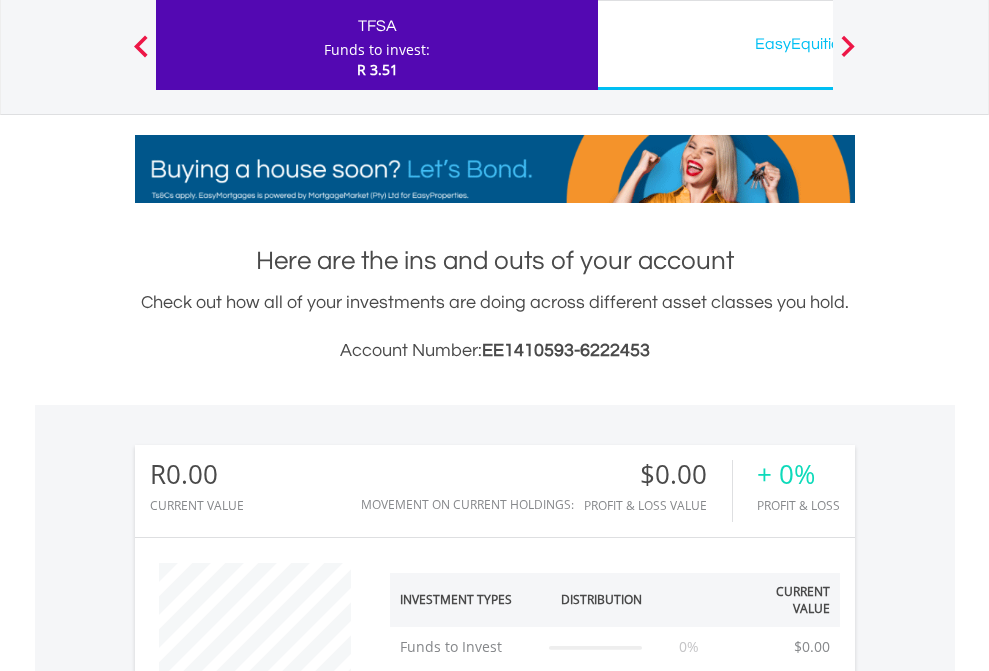 scroll, scrollTop: 999808, scrollLeft: 999687, axis: both 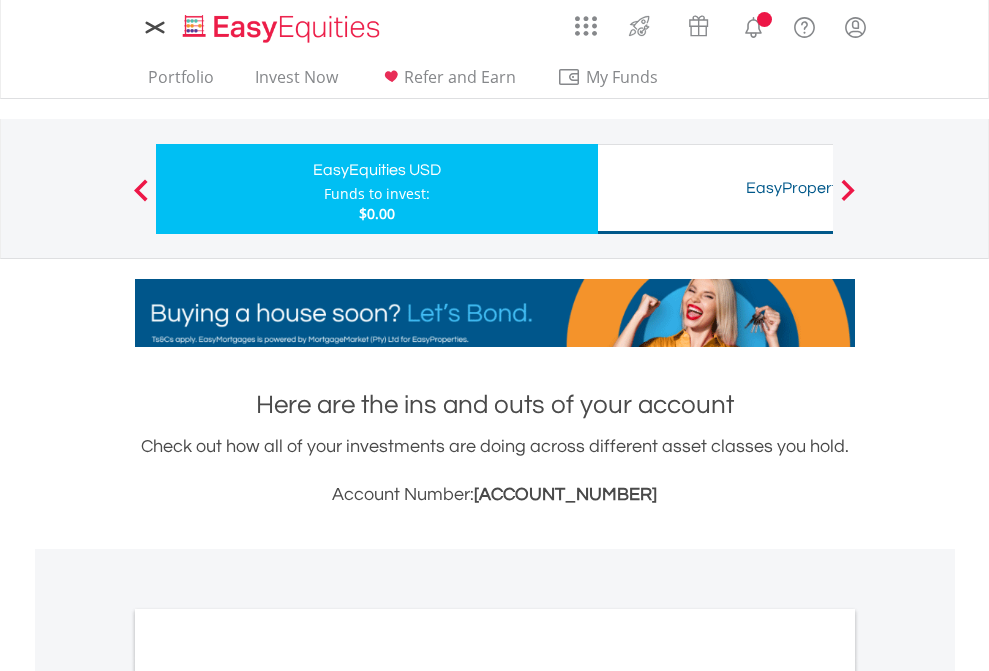 click on "All Holdings" at bounding box center [268, 1096] 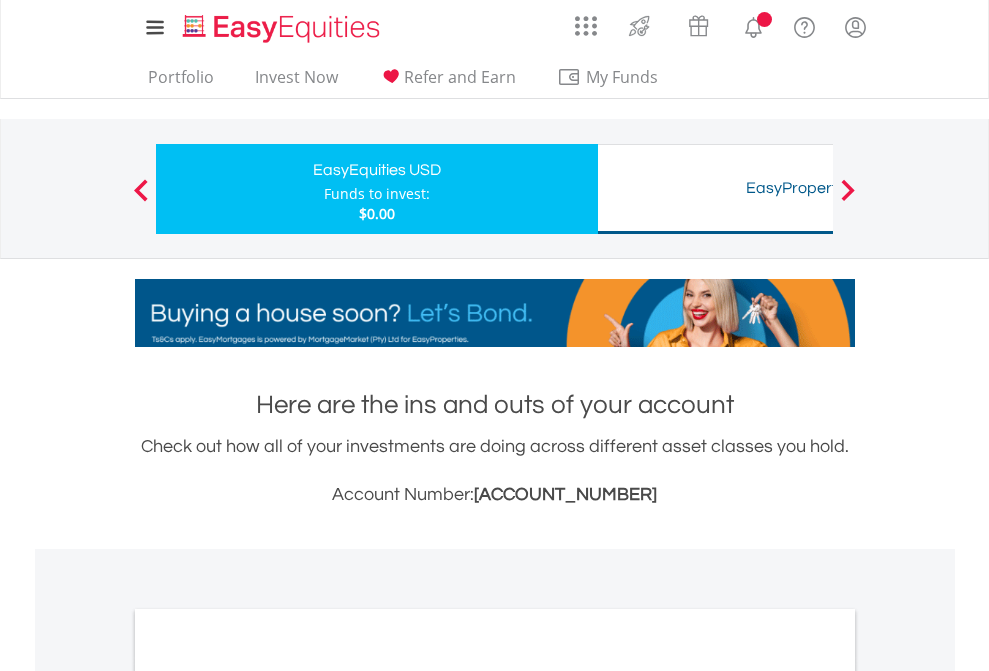 scroll, scrollTop: 1202, scrollLeft: 0, axis: vertical 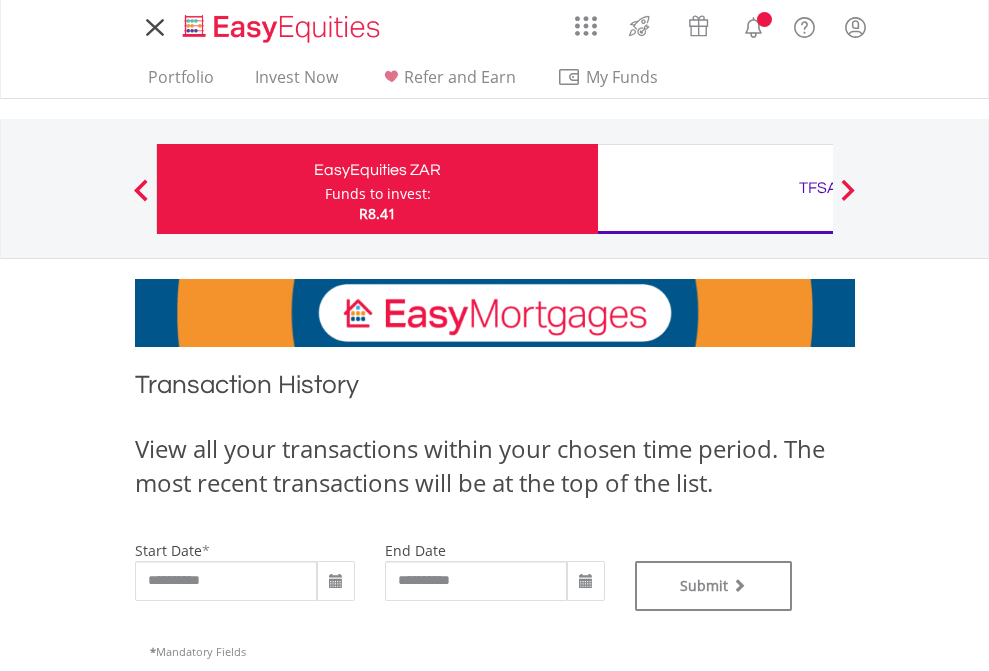 type on "**********" 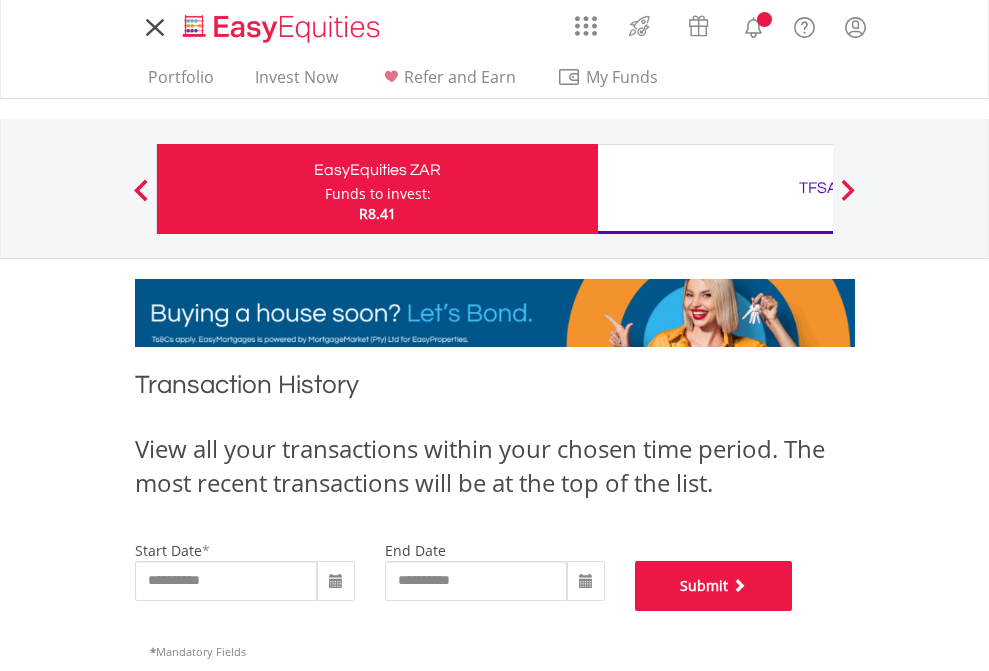 click on "Submit" at bounding box center [714, 586] 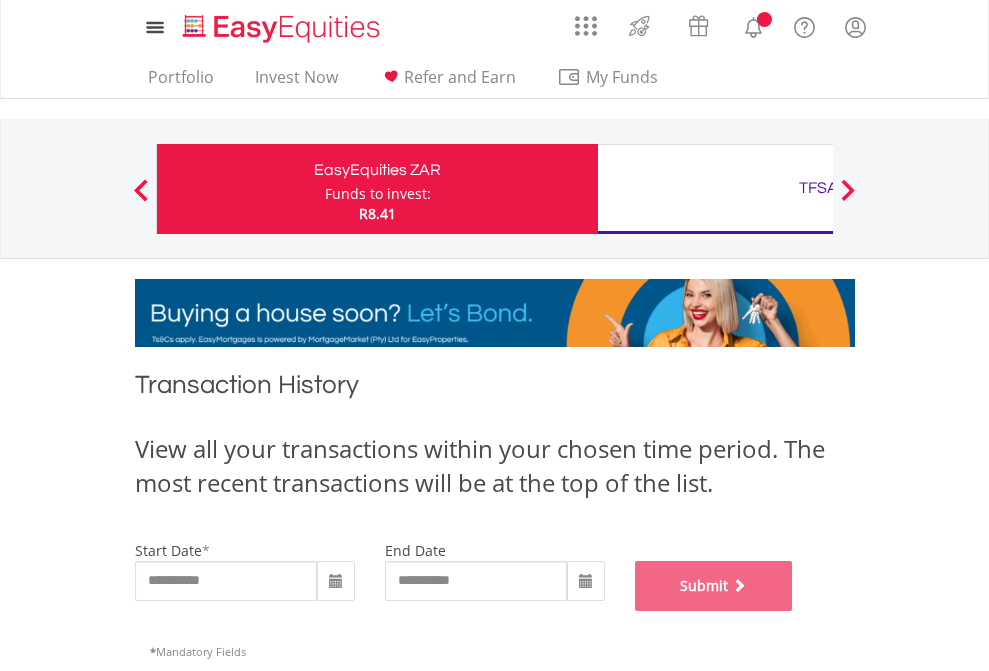 scroll, scrollTop: 811, scrollLeft: 0, axis: vertical 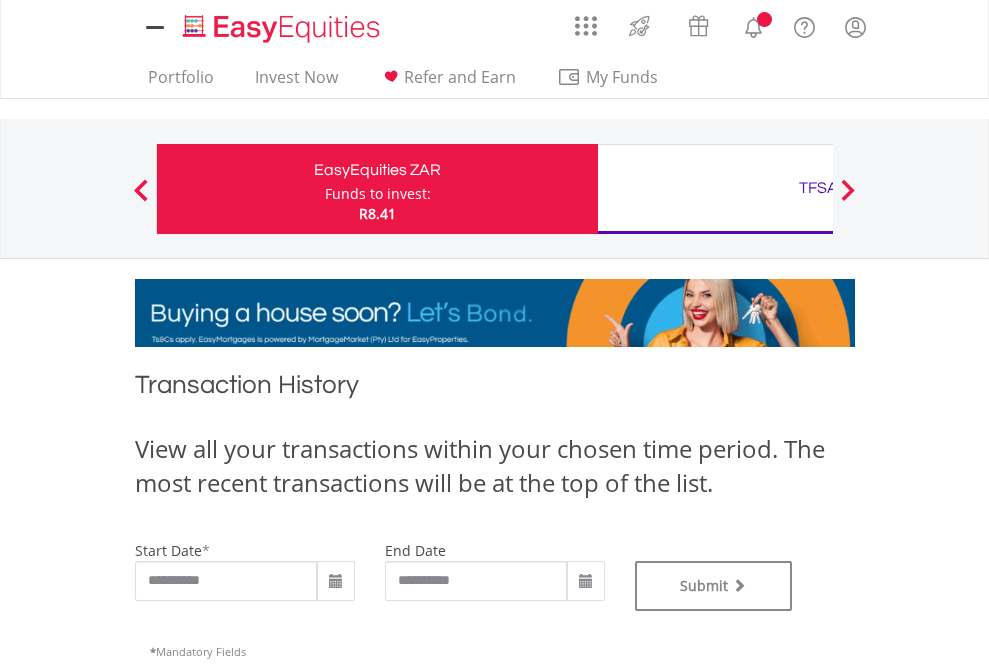 click on "TFSA" at bounding box center (818, 188) 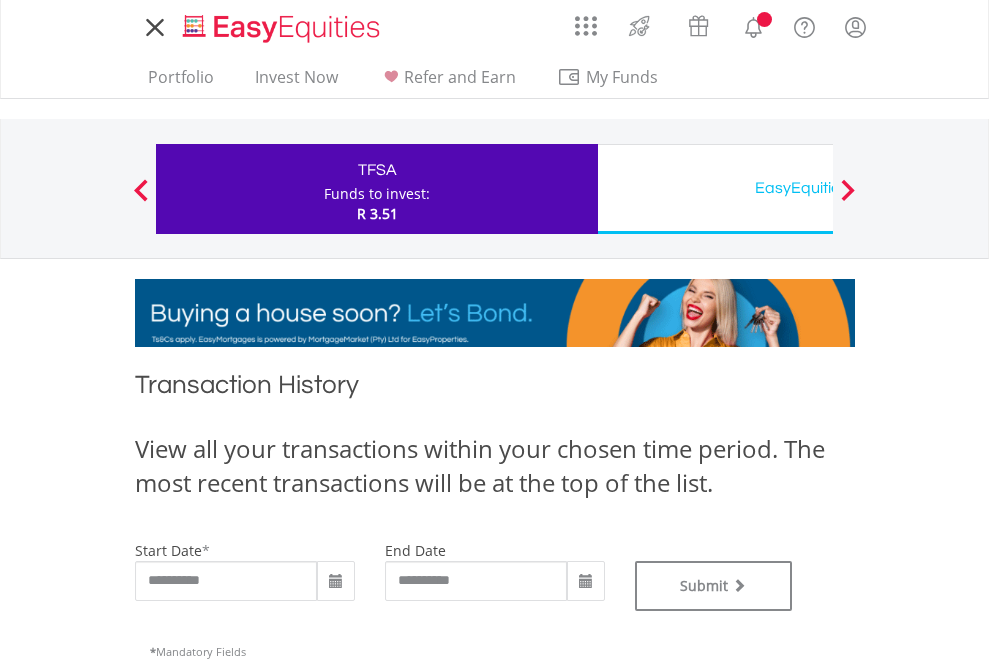 scroll, scrollTop: 0, scrollLeft: 0, axis: both 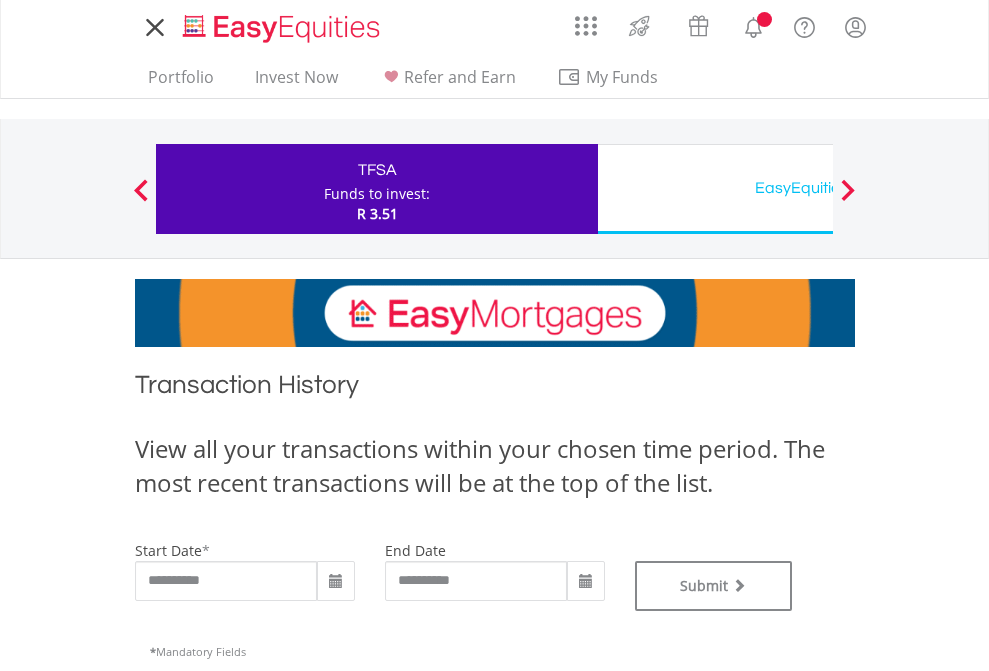 type on "**********" 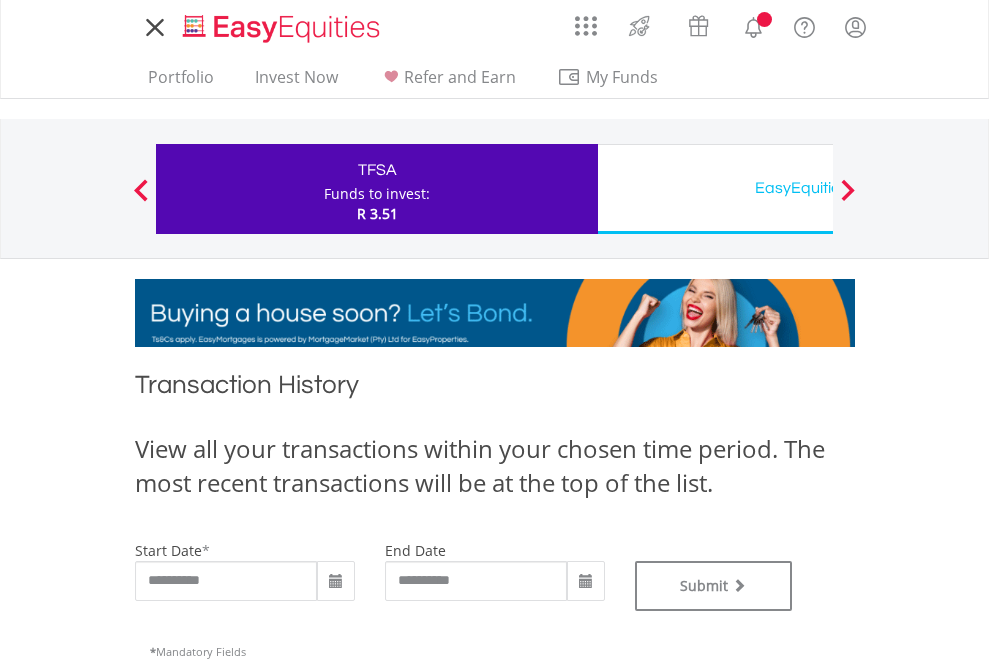 type on "**********" 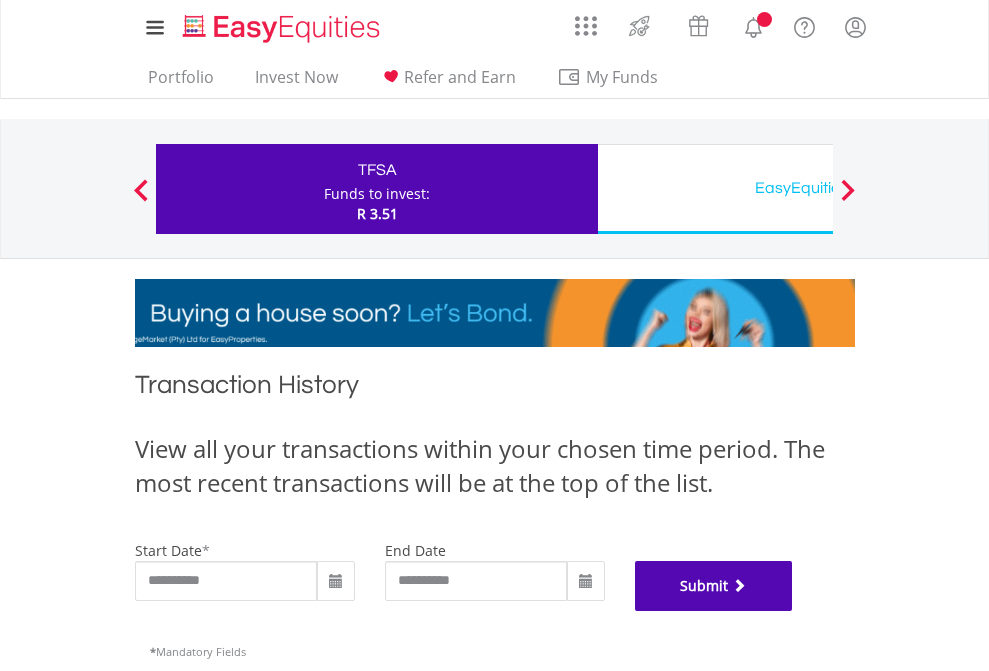 click on "Submit" at bounding box center (714, 586) 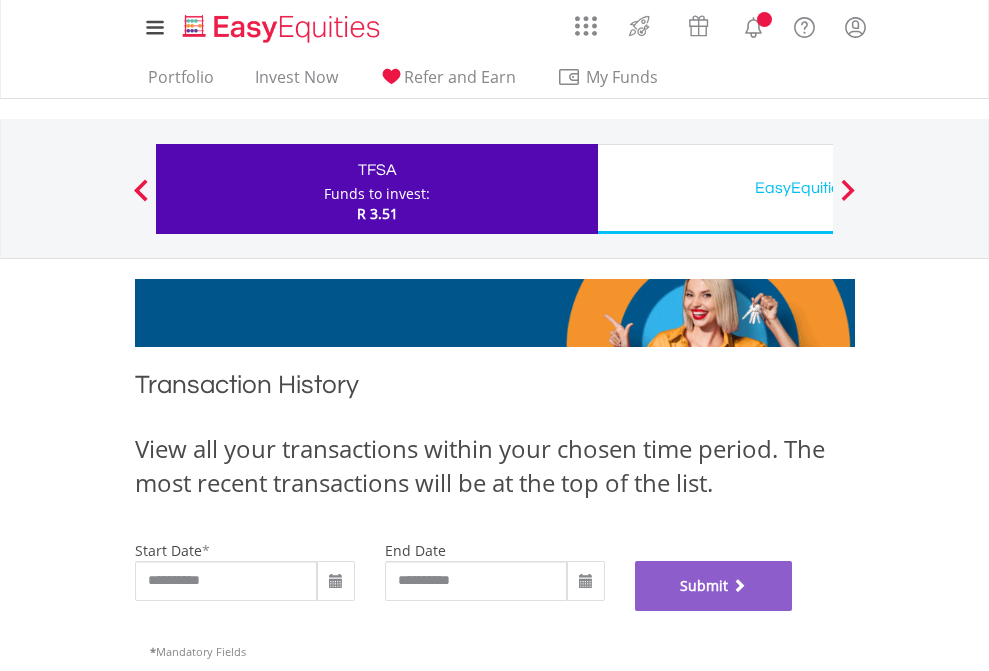 scroll, scrollTop: 811, scrollLeft: 0, axis: vertical 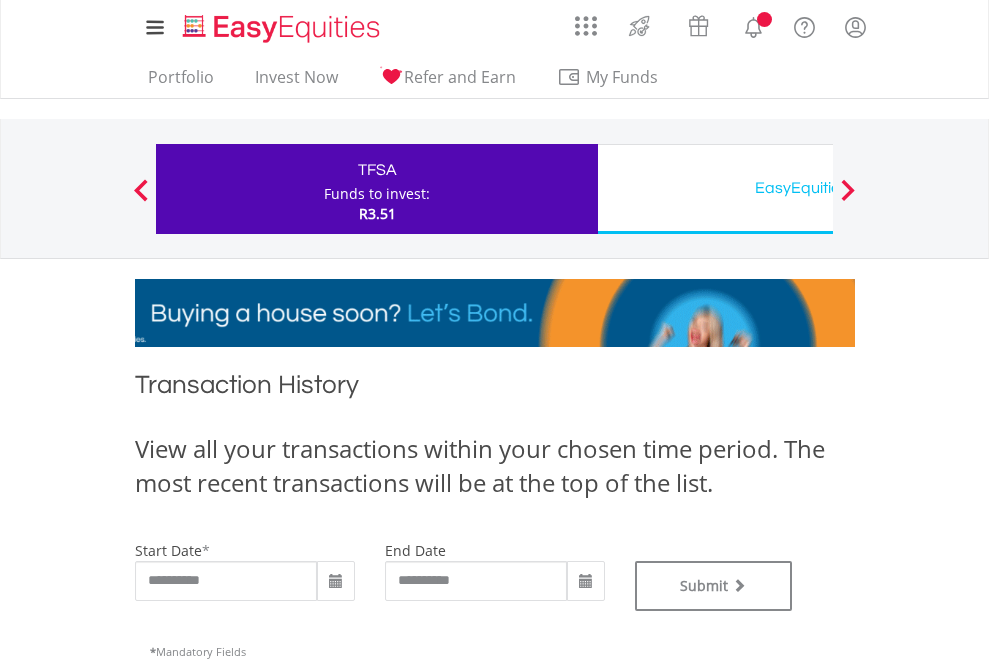 click on "EasyEquities USD" at bounding box center (818, 188) 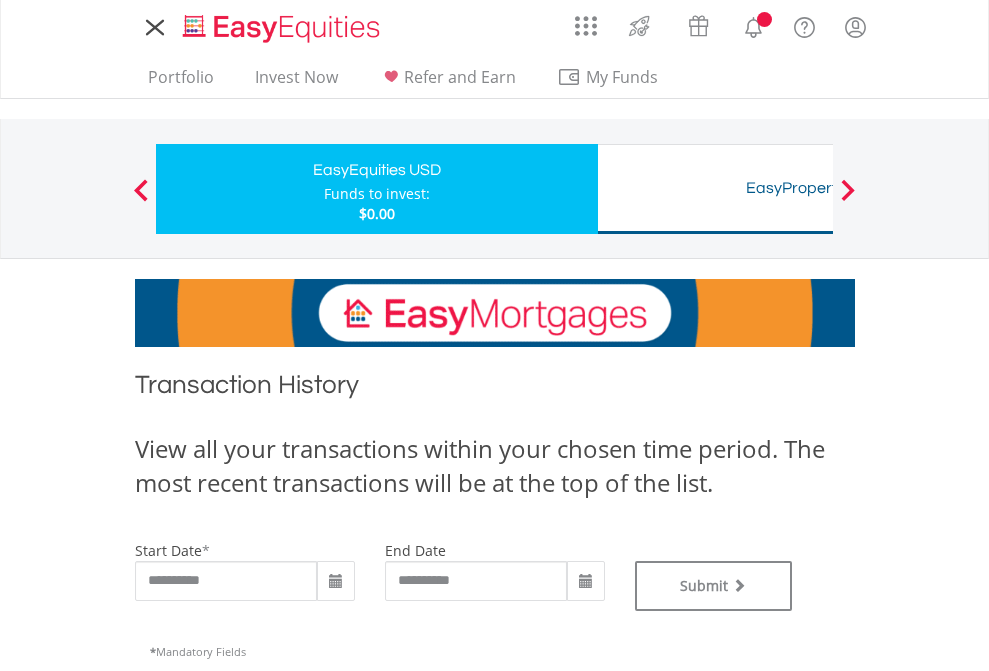 scroll, scrollTop: 0, scrollLeft: 0, axis: both 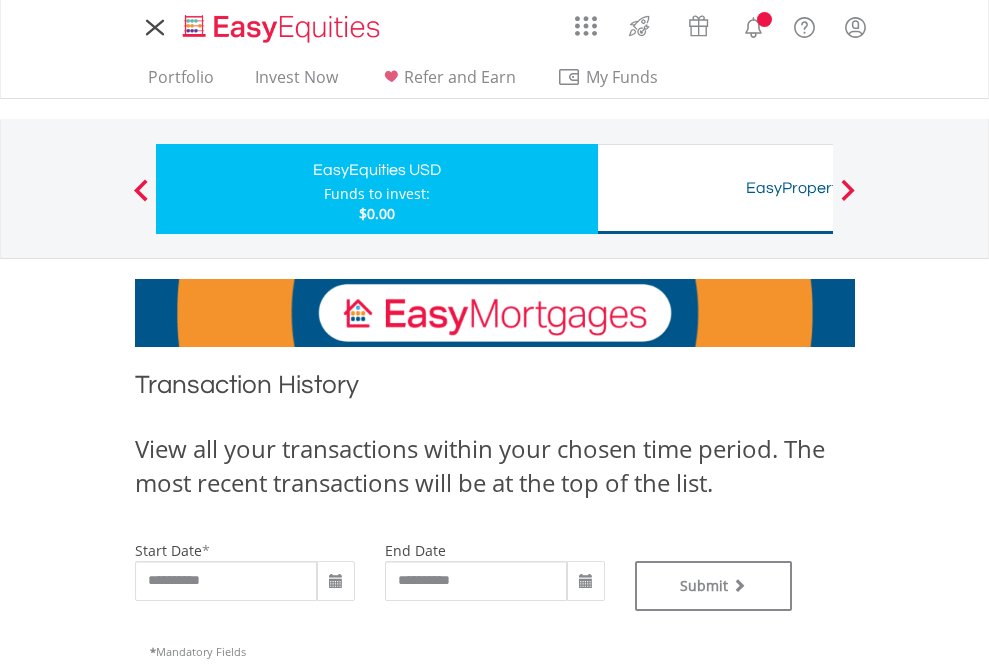 type on "**********" 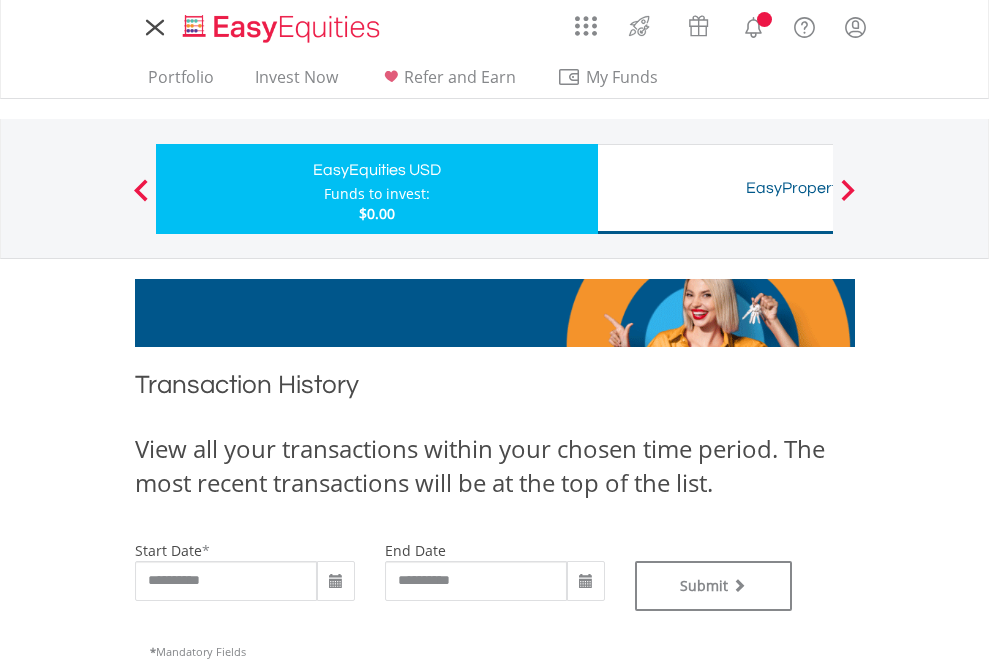 type on "**********" 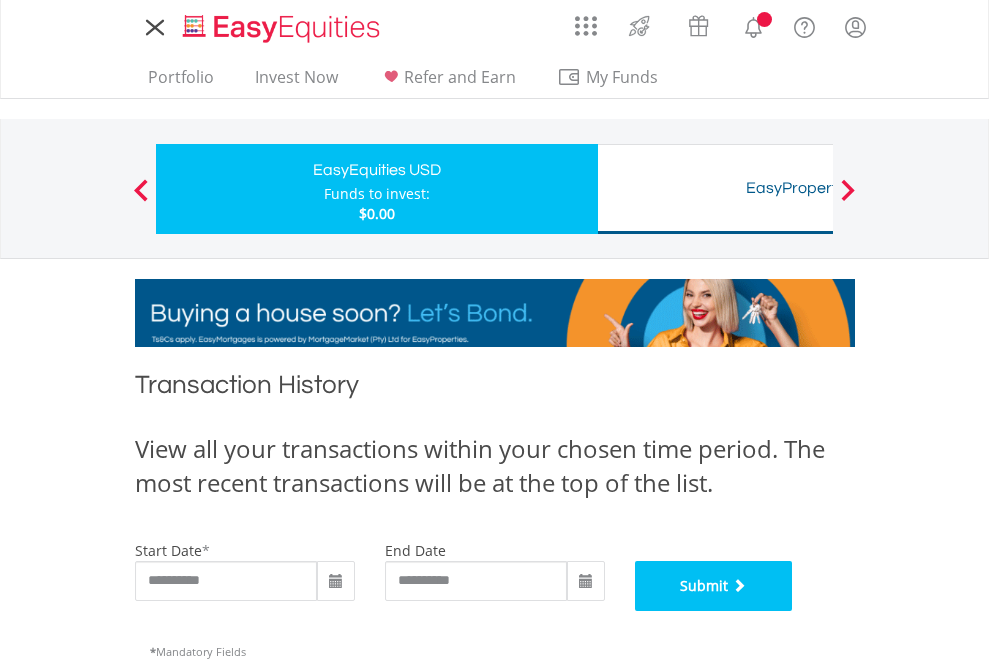 click on "Submit" at bounding box center (714, 586) 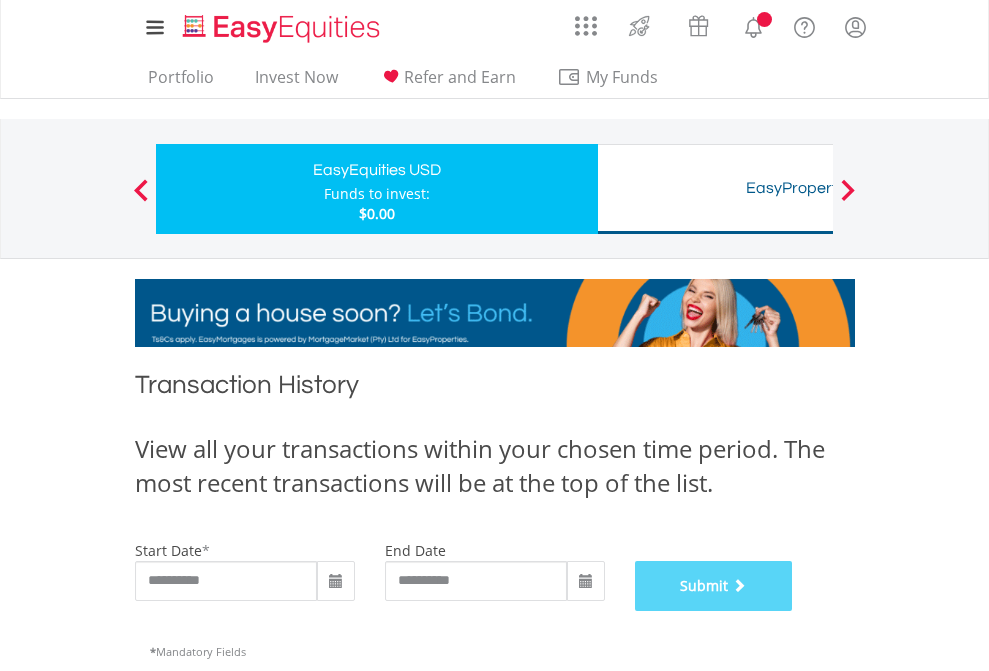 scroll, scrollTop: 811, scrollLeft: 0, axis: vertical 